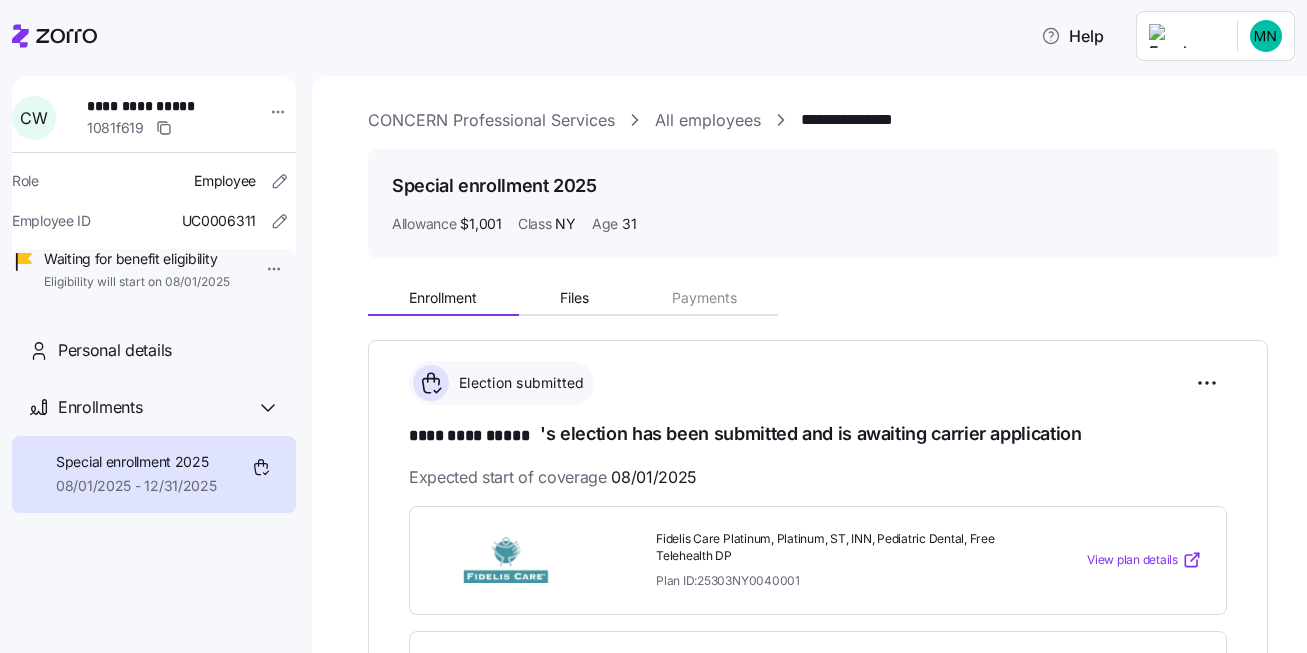 scroll, scrollTop: 0, scrollLeft: 0, axis: both 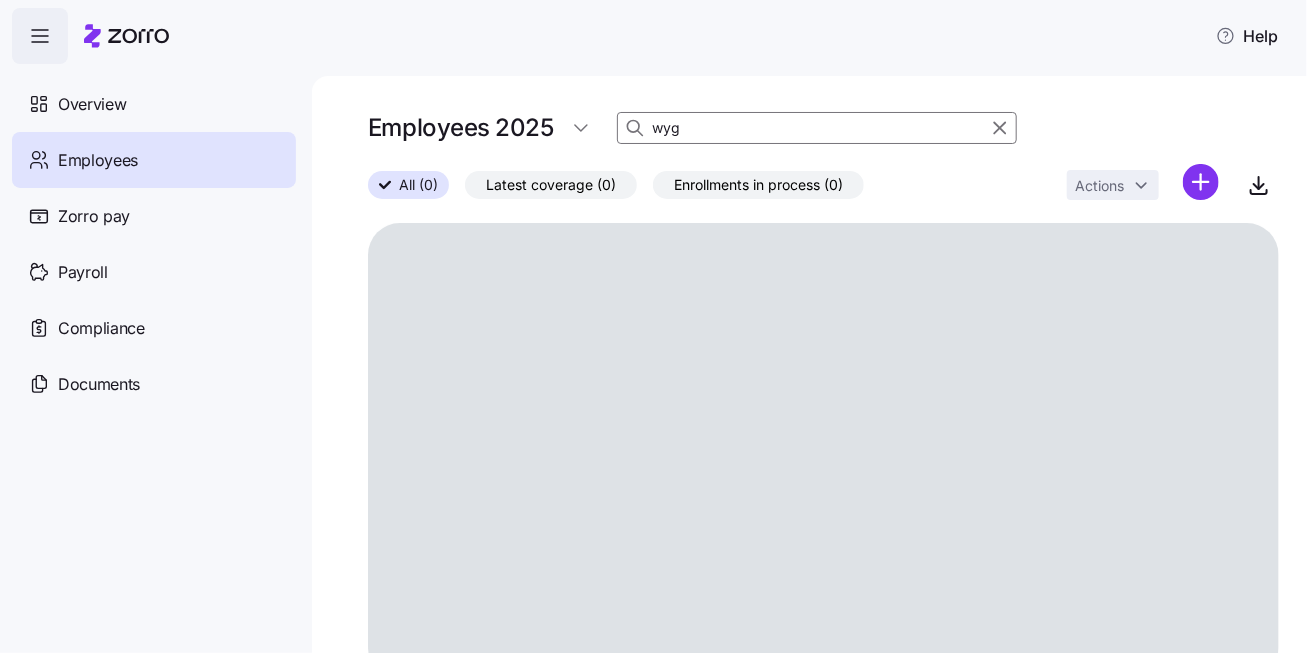 click on "wyg" at bounding box center (817, 128) 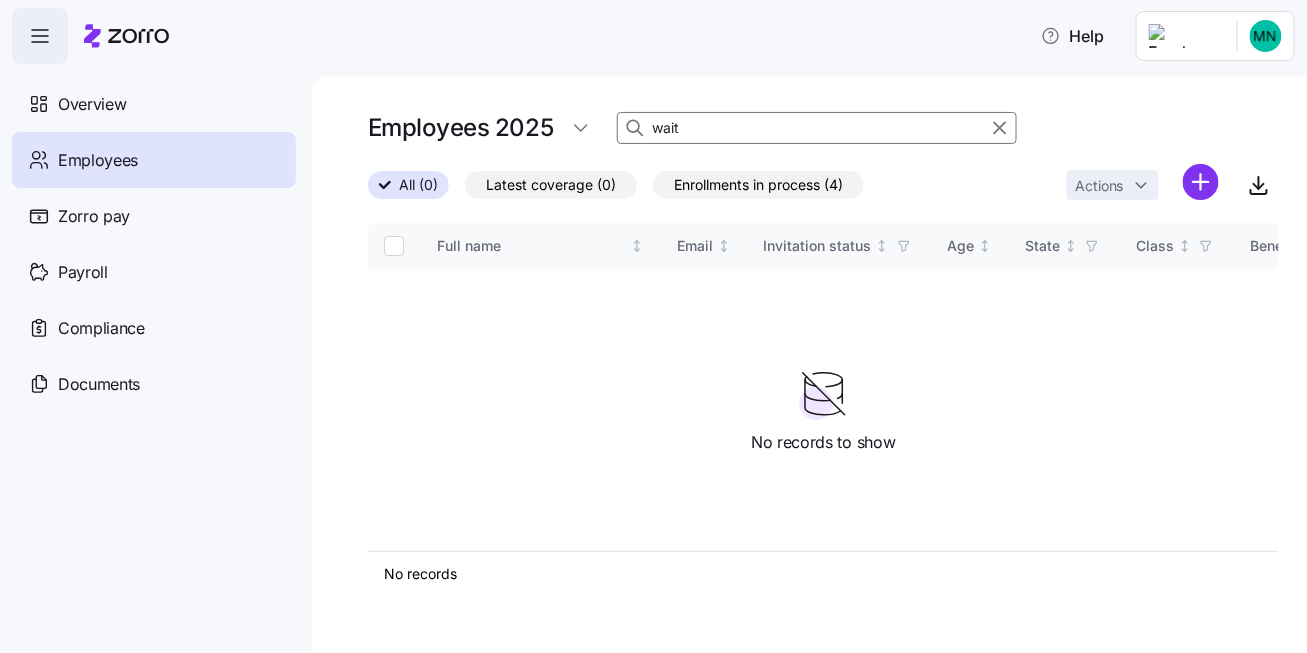 click on "wait" at bounding box center (817, 128) 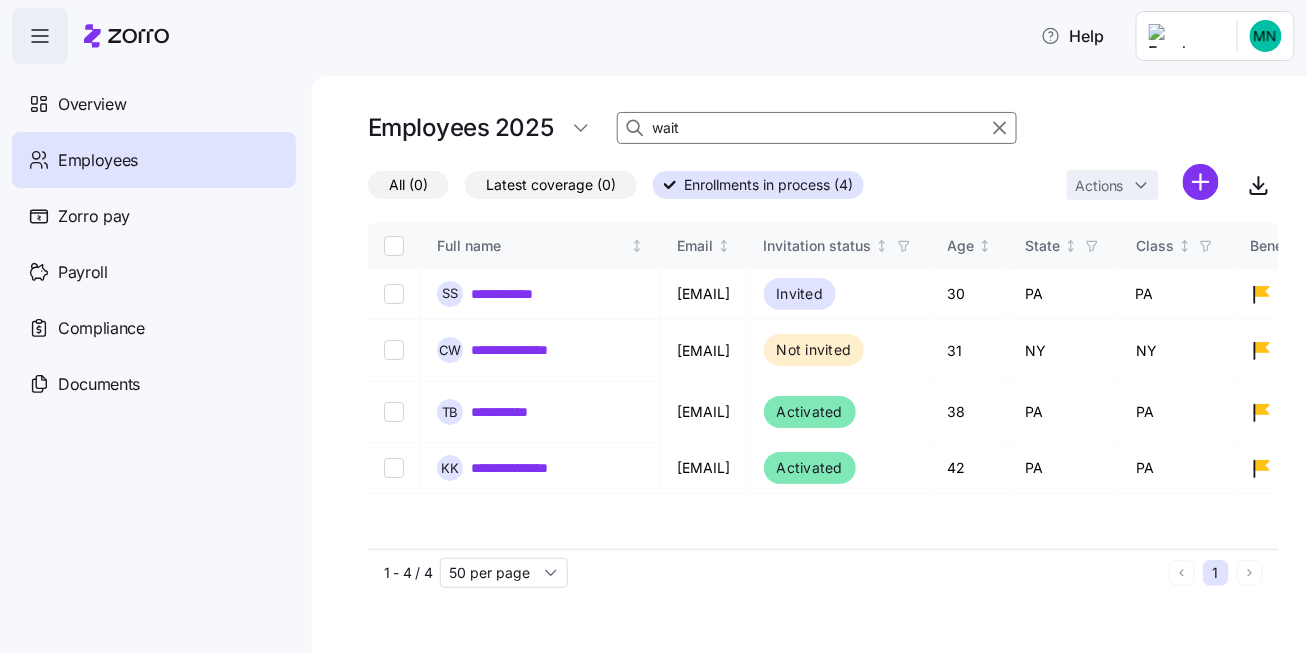 drag, startPoint x: 669, startPoint y: 133, endPoint x: 699, endPoint y: 126, distance: 30.805843 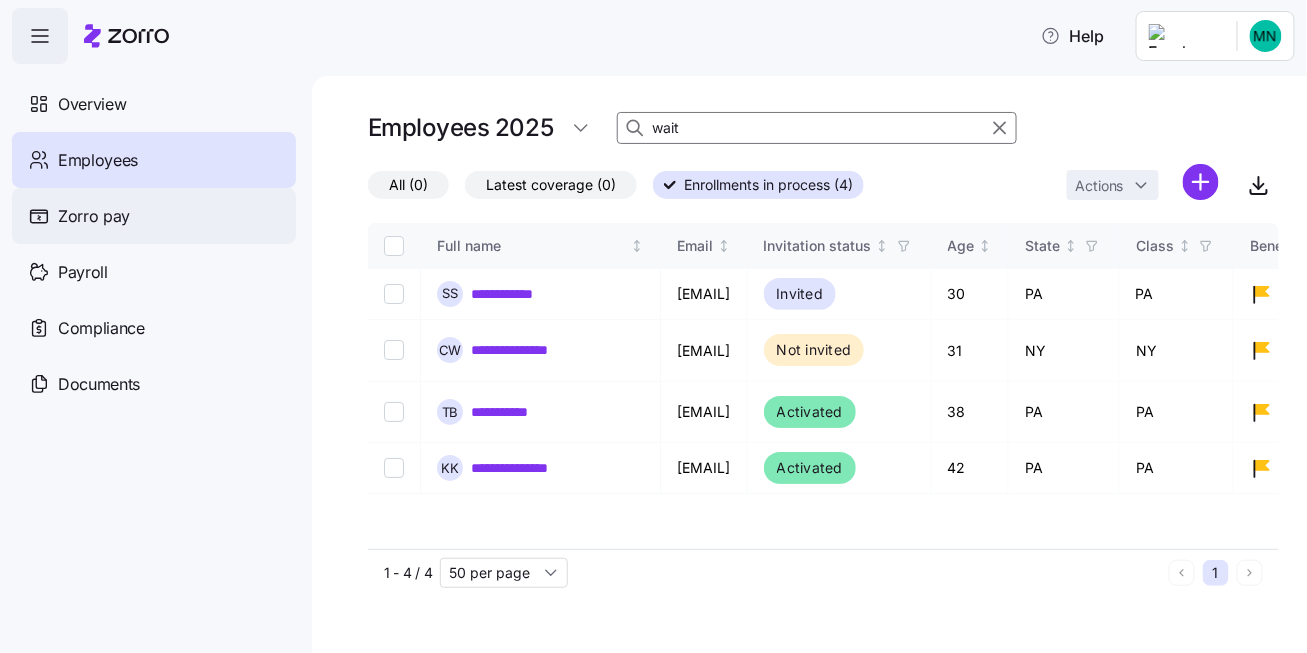 click on "Zorro pay" at bounding box center (94, 216) 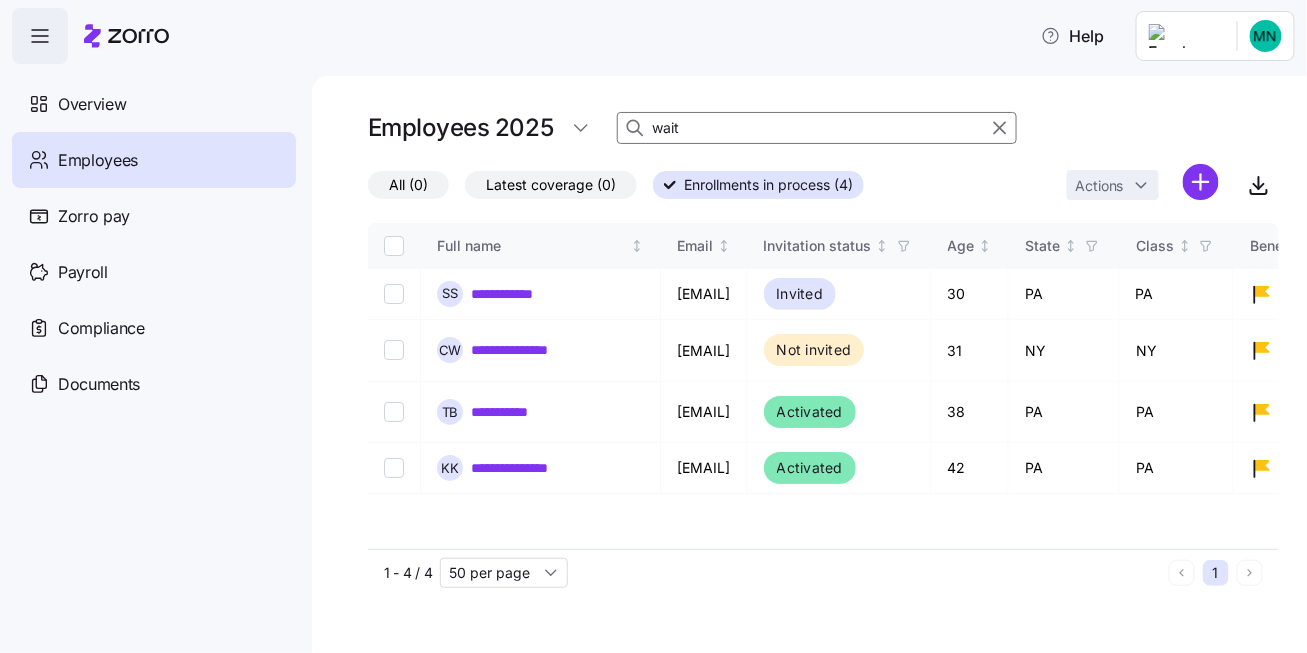 click on "Employees" at bounding box center [98, 160] 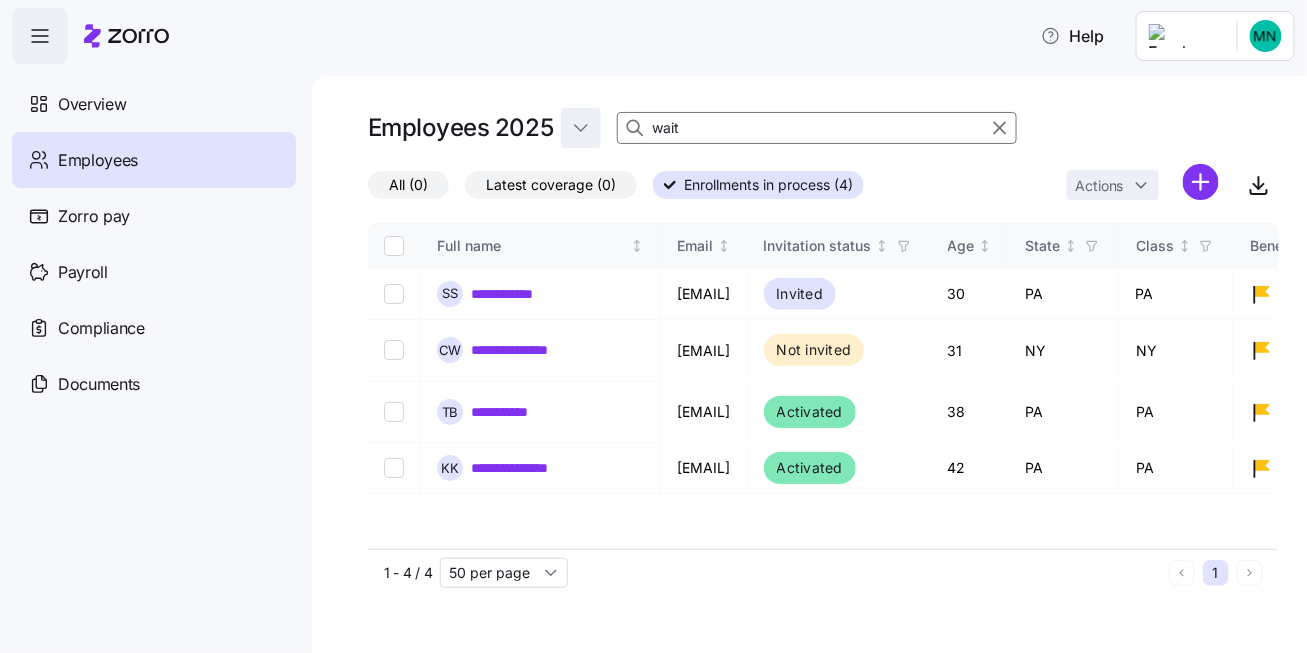 click on "**********" at bounding box center (653, 320) 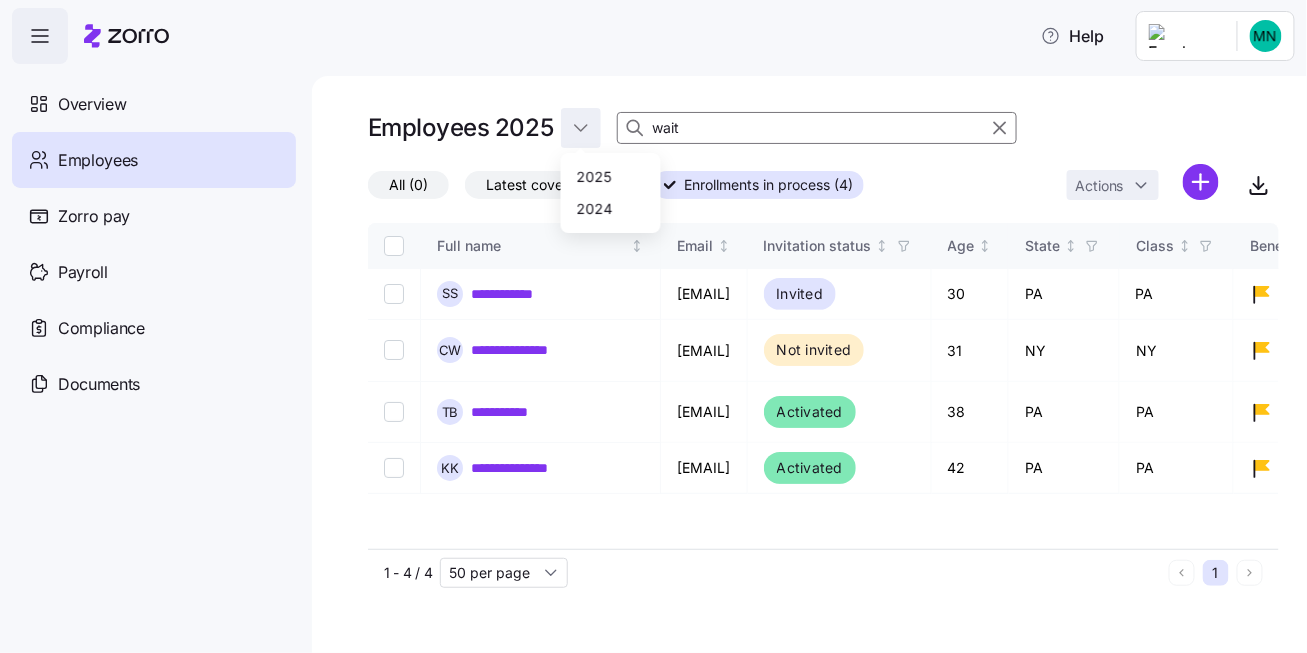 click on "**********" at bounding box center [653, 320] 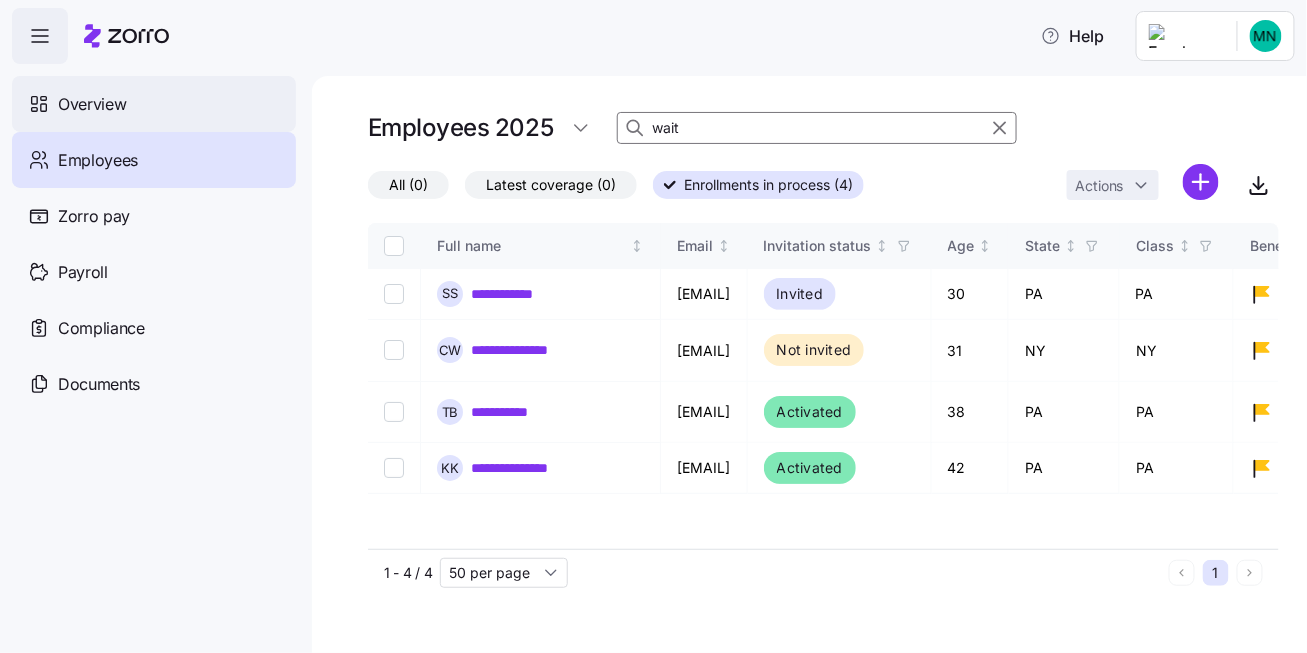 click on "Overview" at bounding box center [92, 104] 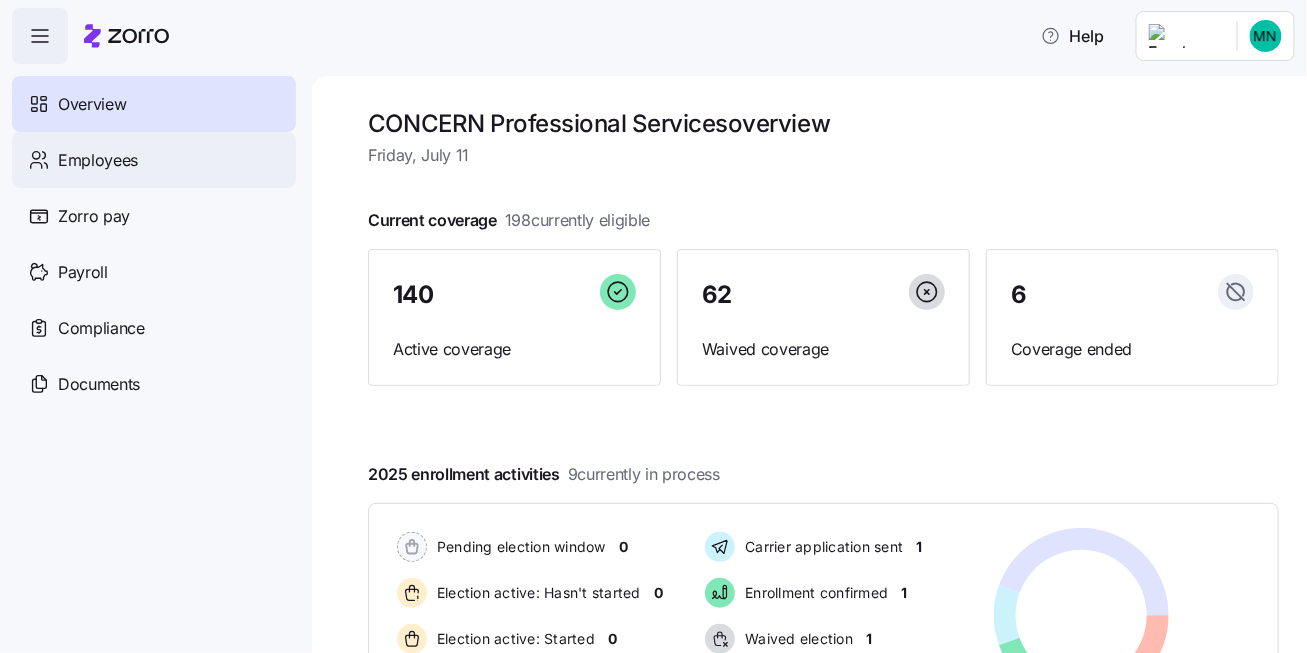 click on "Employees" at bounding box center (98, 160) 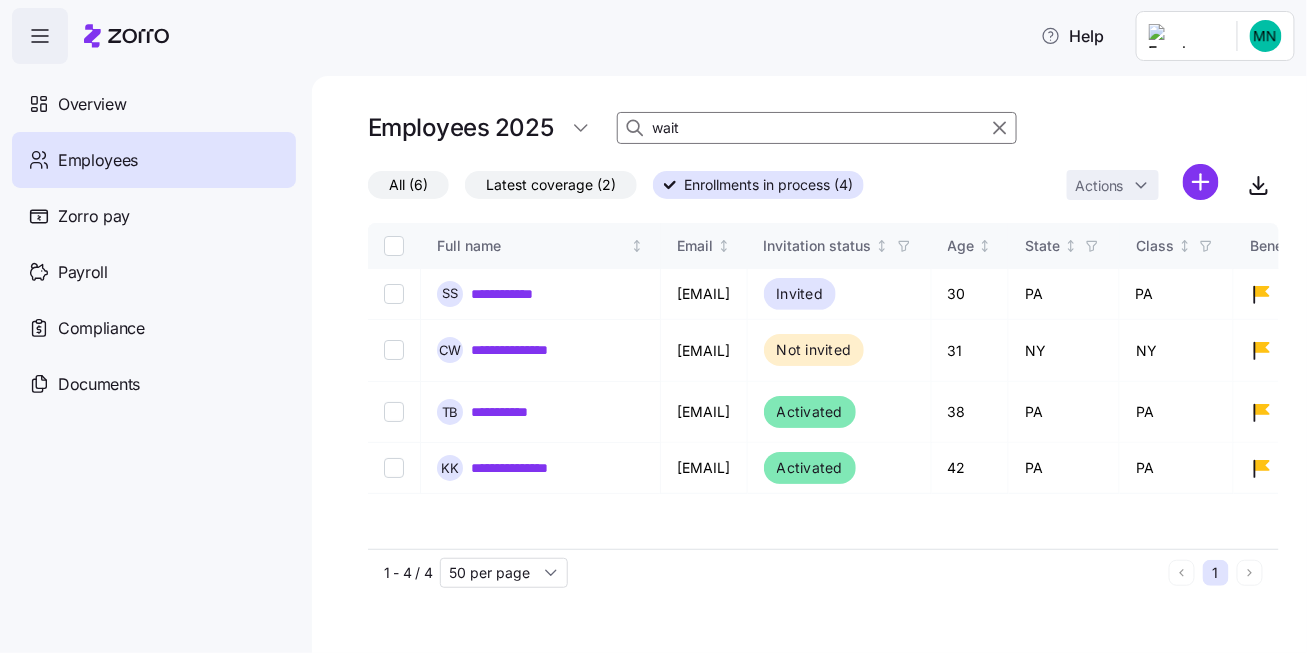click on "Latest coverage (2)" at bounding box center (551, 185) 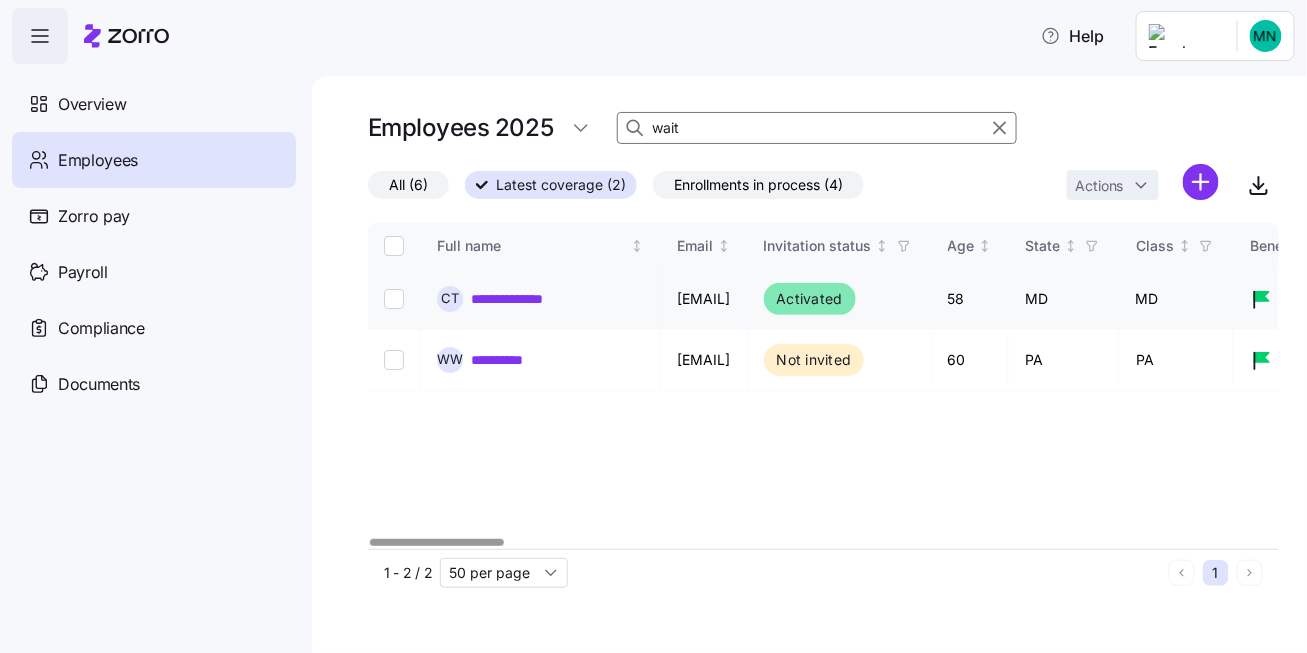 click on "**********" at bounding box center (520, 299) 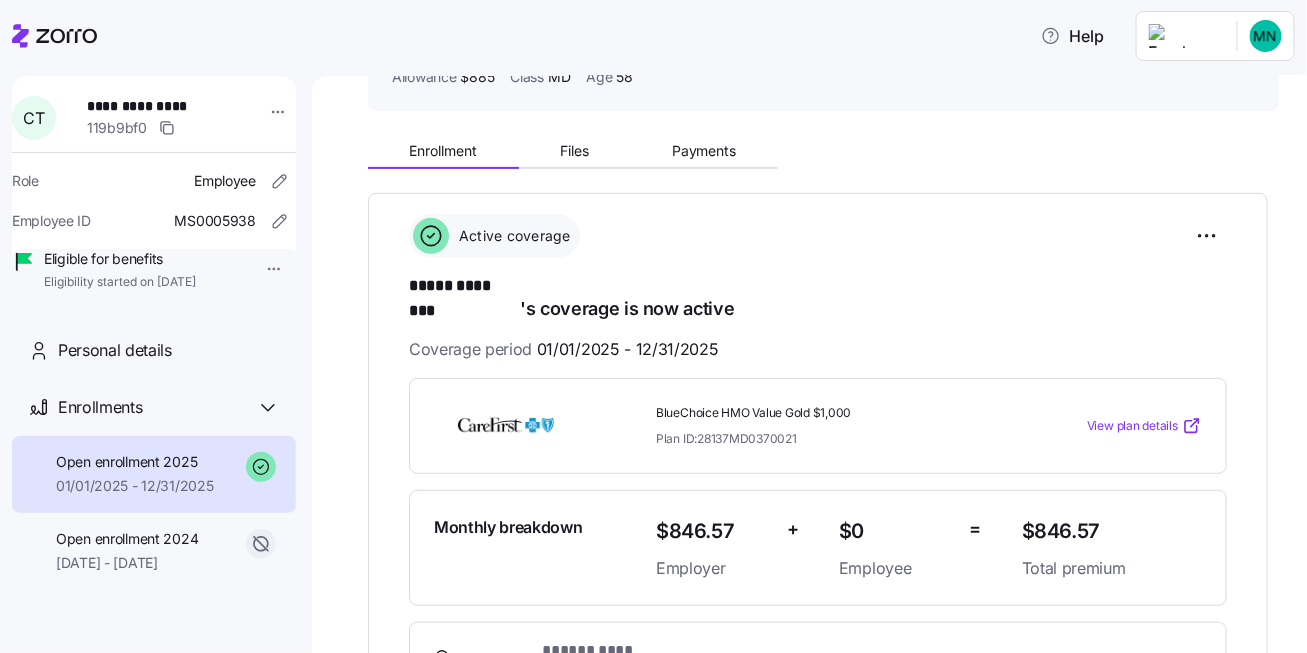 scroll, scrollTop: 137, scrollLeft: 0, axis: vertical 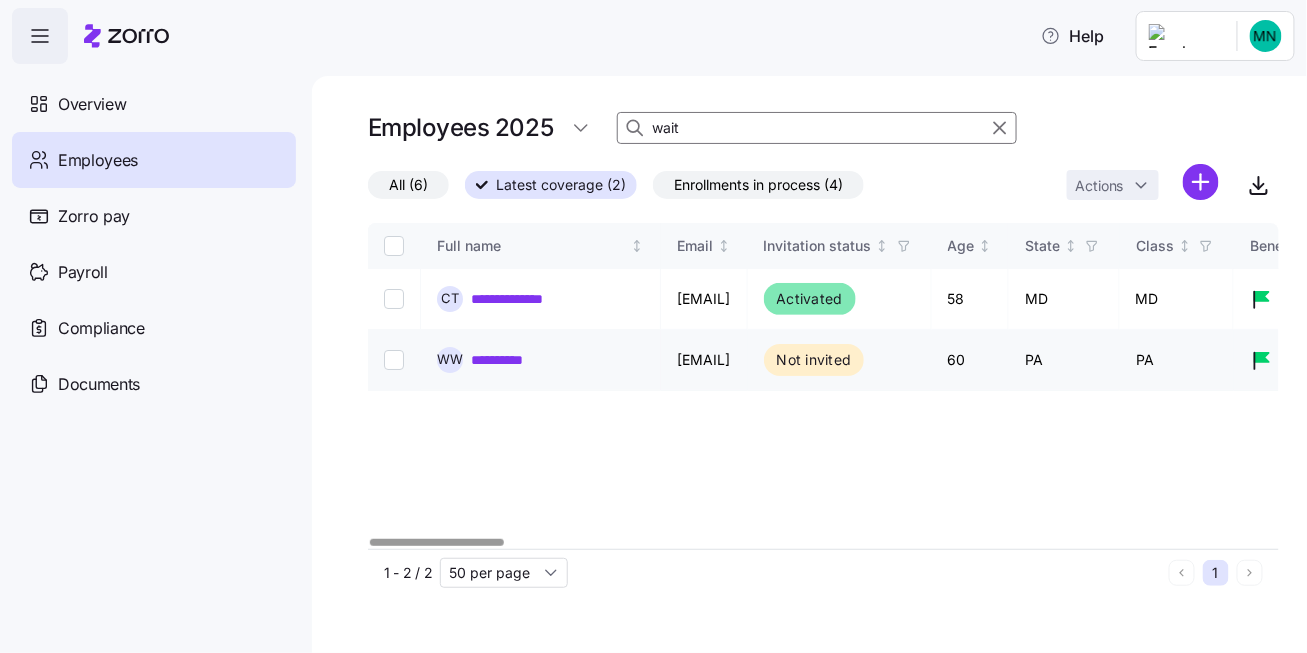 click on "**********" at bounding box center [510, 360] 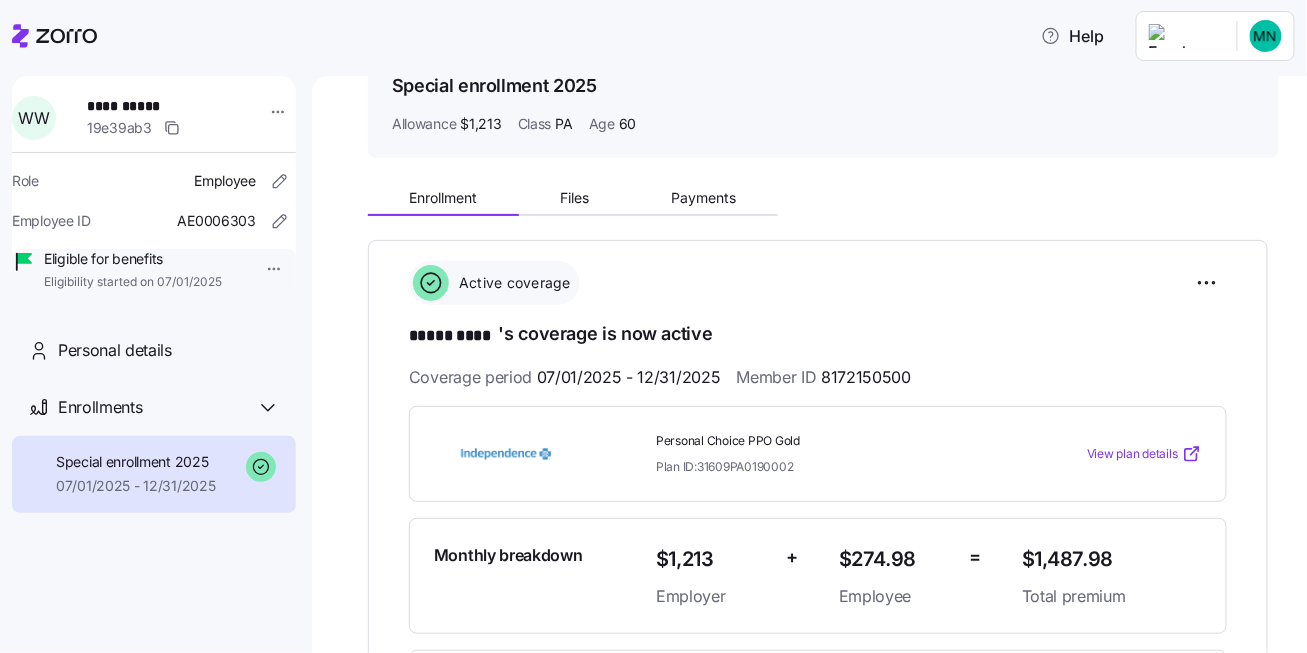 scroll, scrollTop: 75, scrollLeft: 0, axis: vertical 